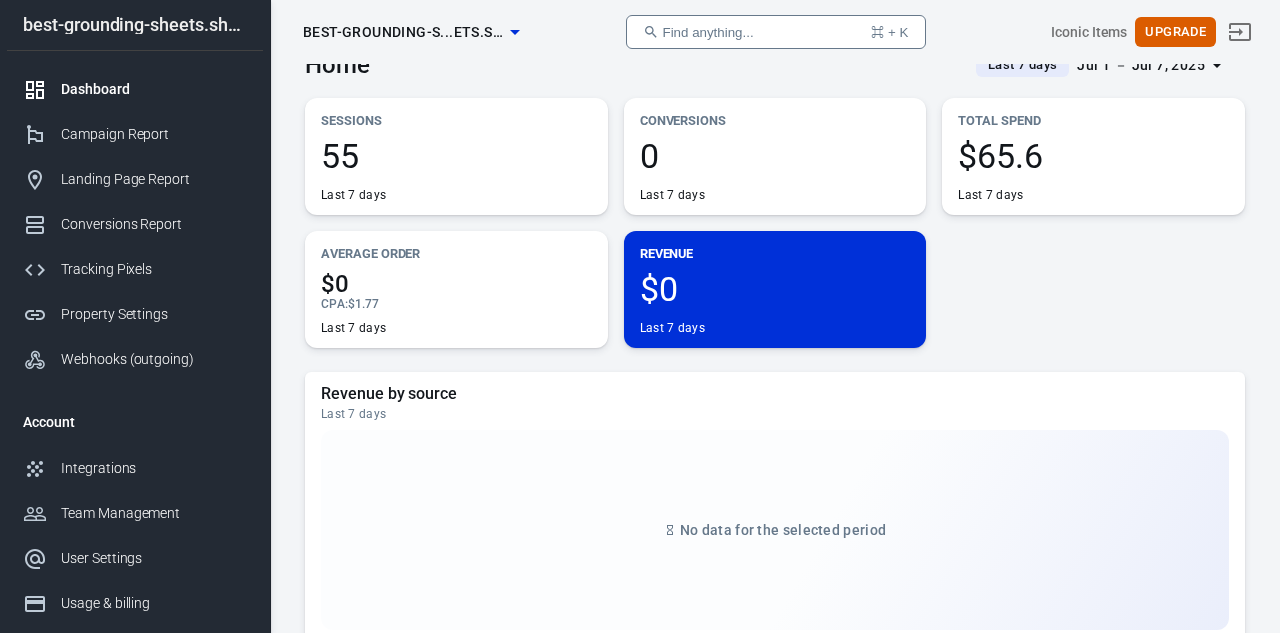 scroll, scrollTop: 0, scrollLeft: 0, axis: both 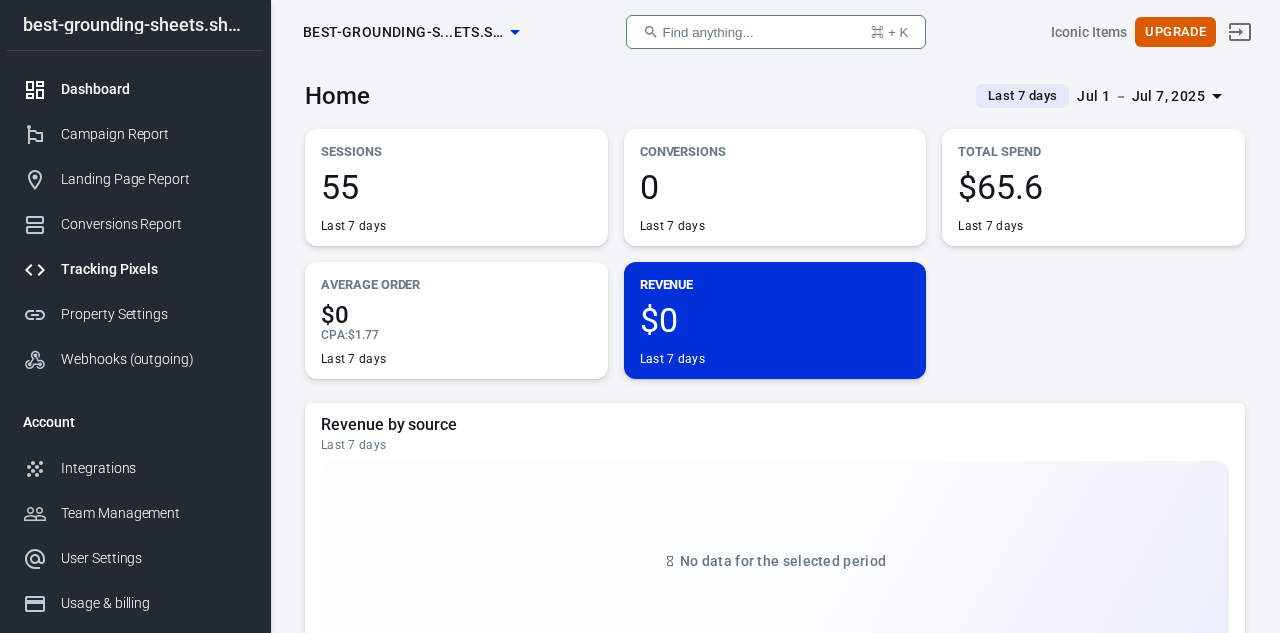click on "Tracking Pixels" at bounding box center [154, 269] 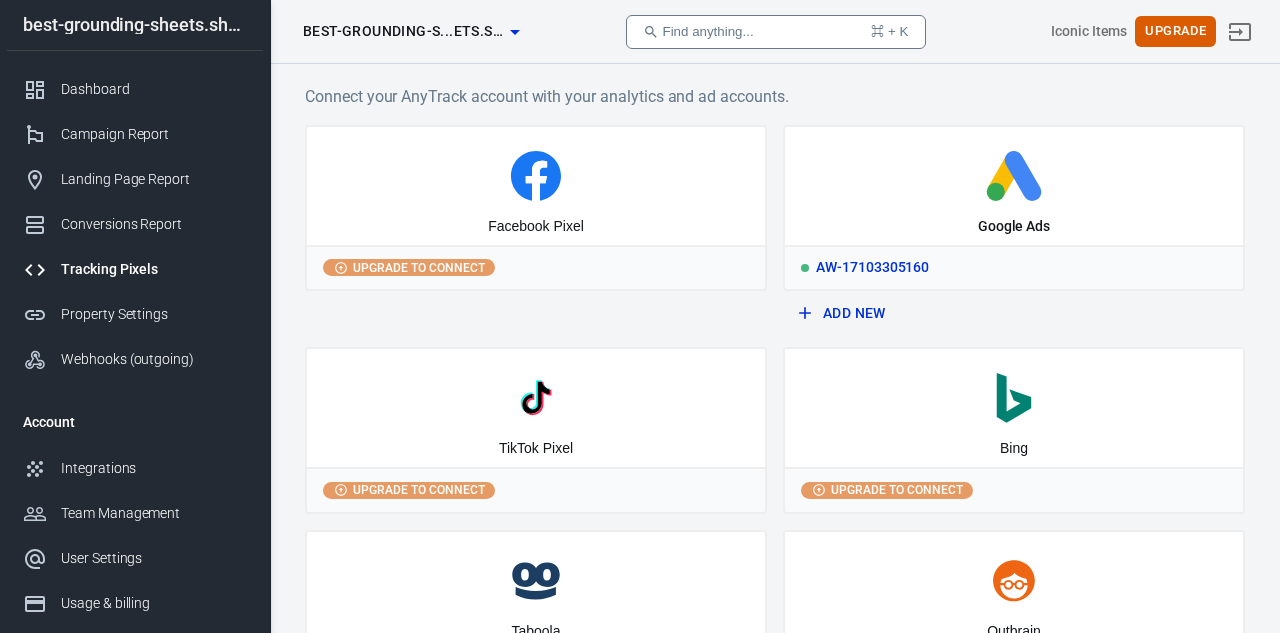 click on "Google Ads" at bounding box center (1014, 186) 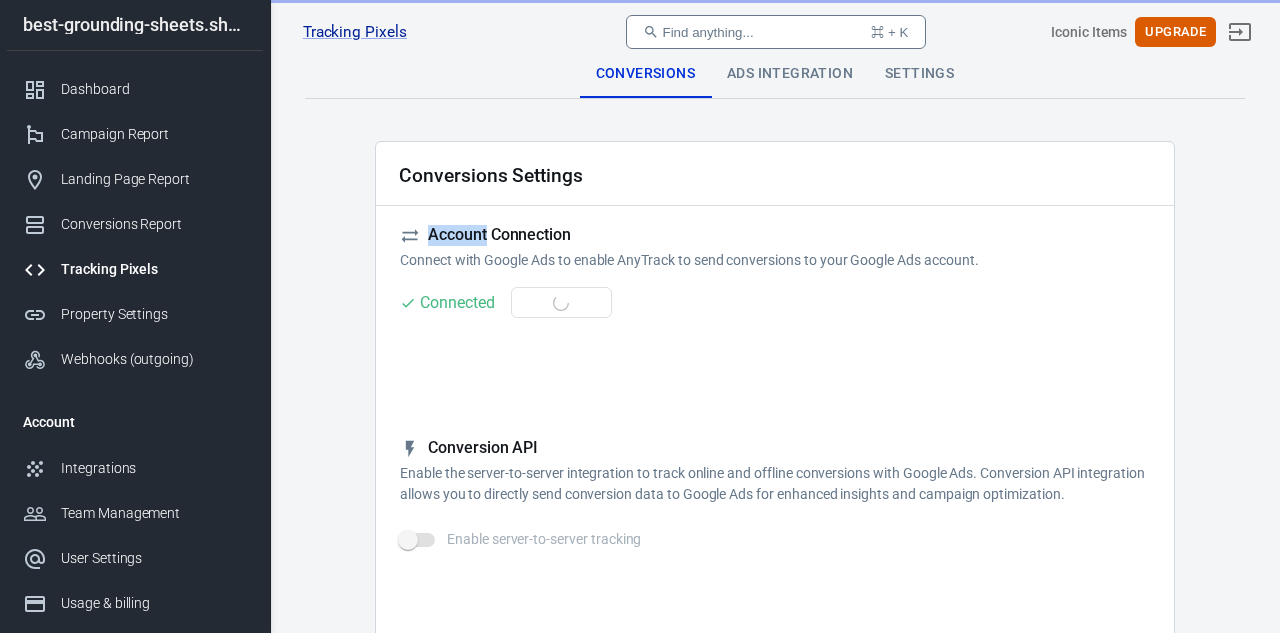 click on "Conversions Settings Account Connection Connect with Google Ads to enable AnyTrack to send conversions to your Google Ads account. Connected Disconnect Reminder: Don't forget to   add the recommended UTM Tracking Template to your ads   and verify your ads settings. Event Deduplication Disable or remove any TikTok Pixel Code from your website in order to benefit from accurate Conversion Deduplication. Conversion API Enable the server-to-server integration to track online and offline conversions with Google Ads. Conversion API integration allows you to directly send conversion data to Google Ads for enhanced insights and campaign optimization. Enable server-to-server tracking Please Note: All conversions are sent to your Ad Pixels & Conversion API in Real Time, however the attribution is processed and affected by each ad platform attribution windows, limitations and data privacy restrictions.   Learn more »   Conversion Event Mapping Map AnyTrack Standard Conversions to  Google Ads AnyTrack Conversions Lead" at bounding box center [775, 851] 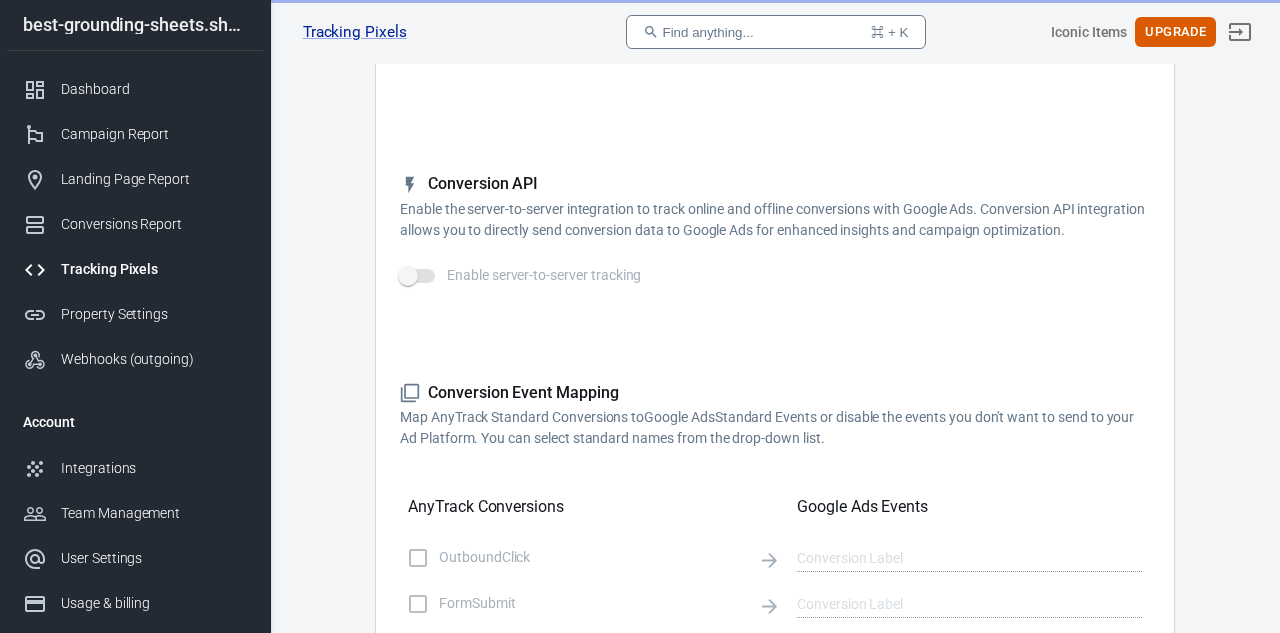 scroll, scrollTop: 252, scrollLeft: 0, axis: vertical 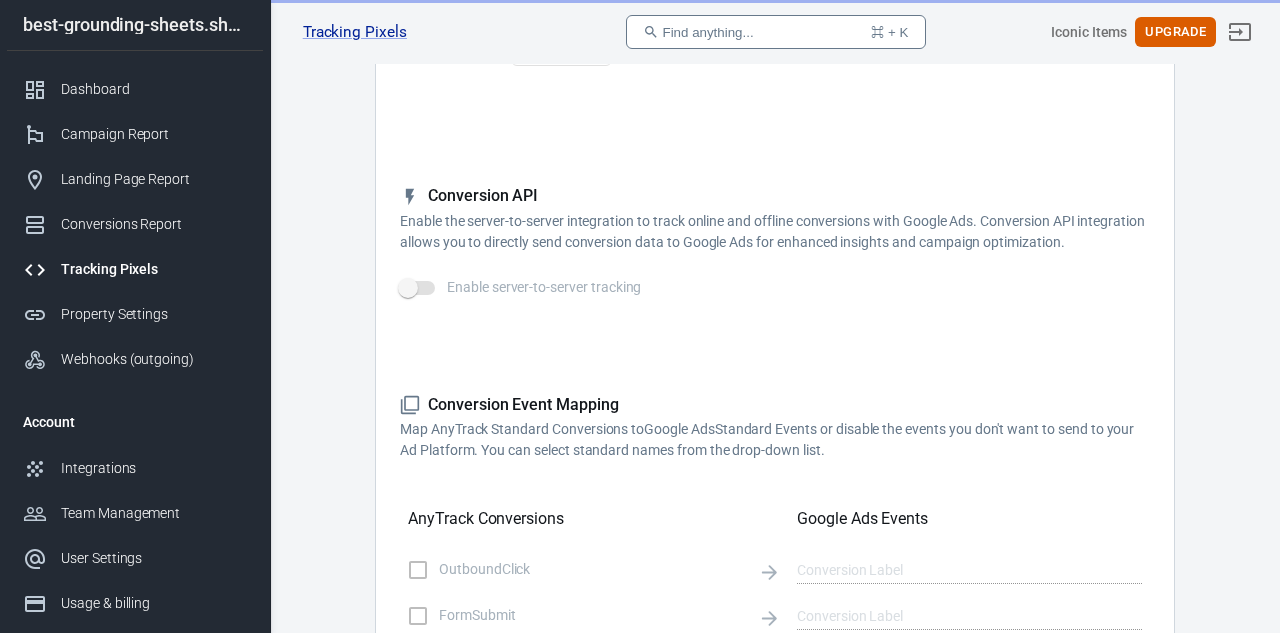 click at bounding box center (418, 288) 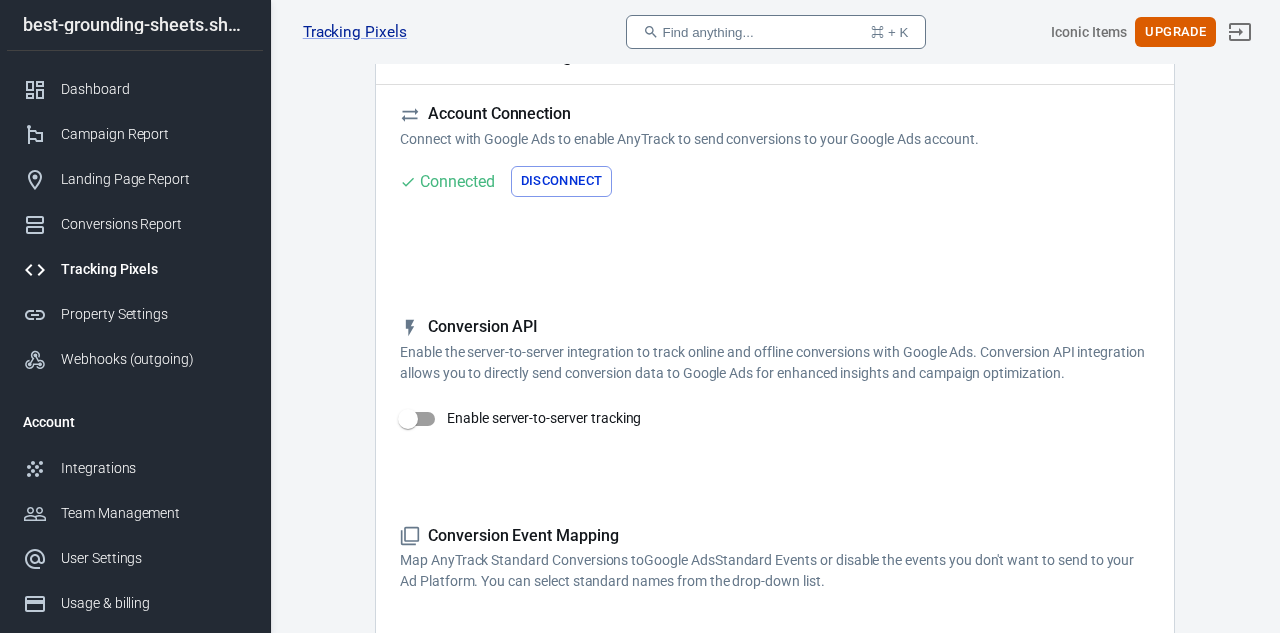 scroll, scrollTop: 151, scrollLeft: 0, axis: vertical 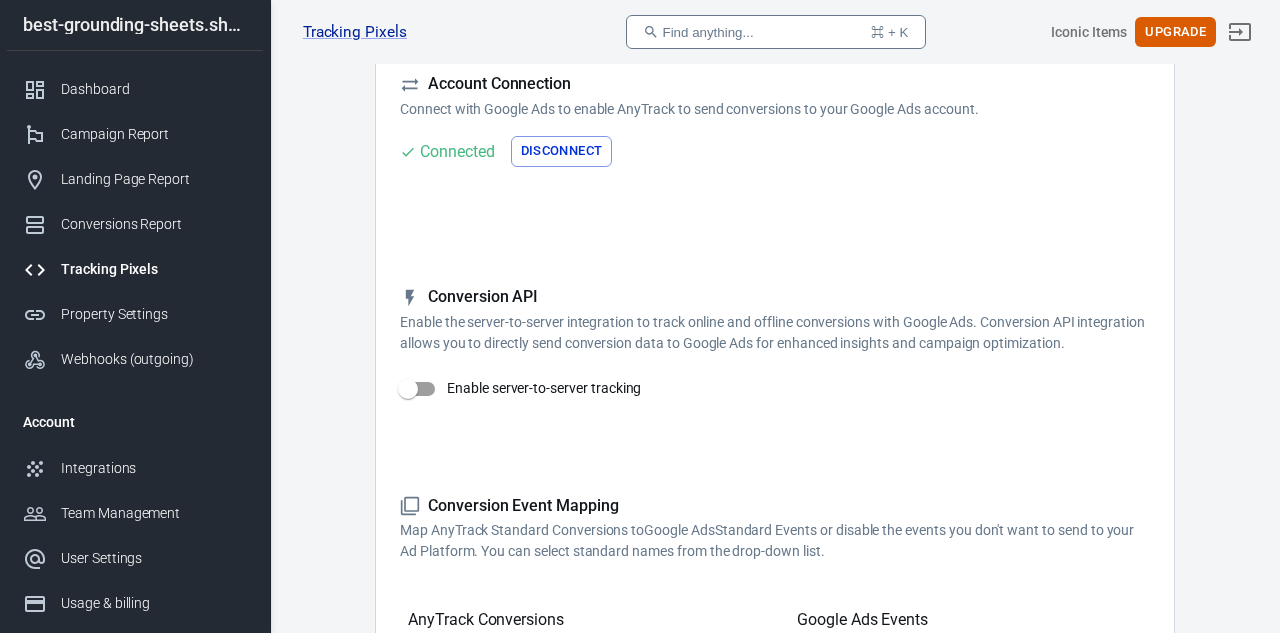 click on "Enable server-to-server tracking" at bounding box center [408, 389] 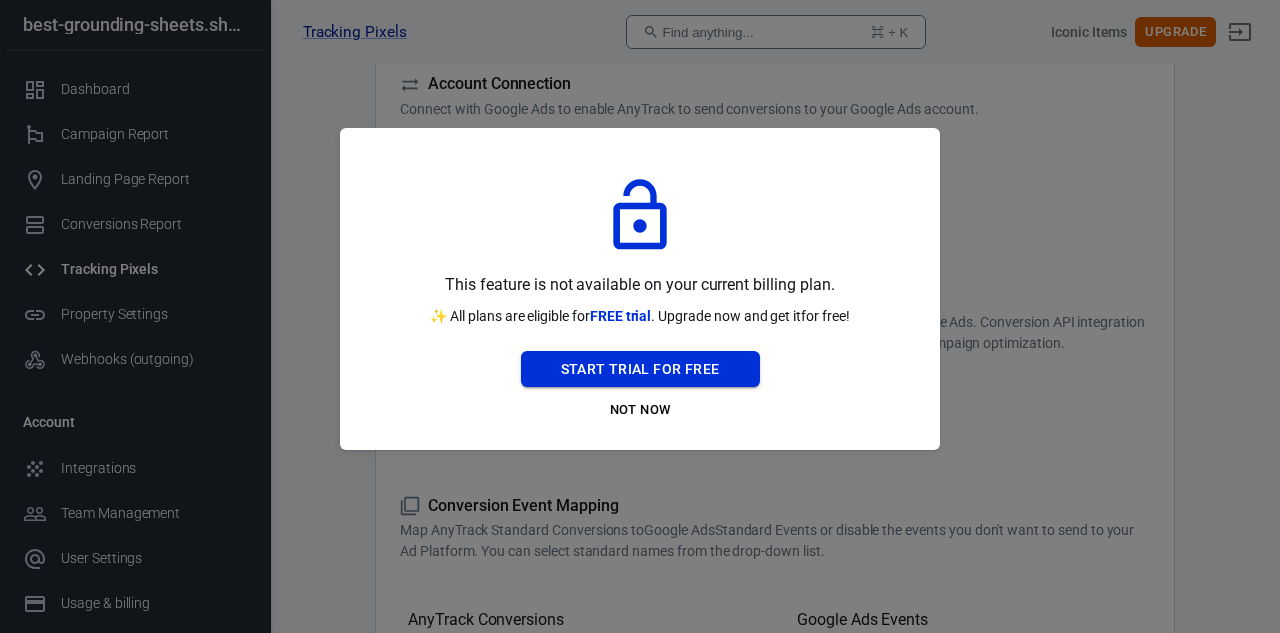 click on "Start Trial For Free" at bounding box center [640, 369] 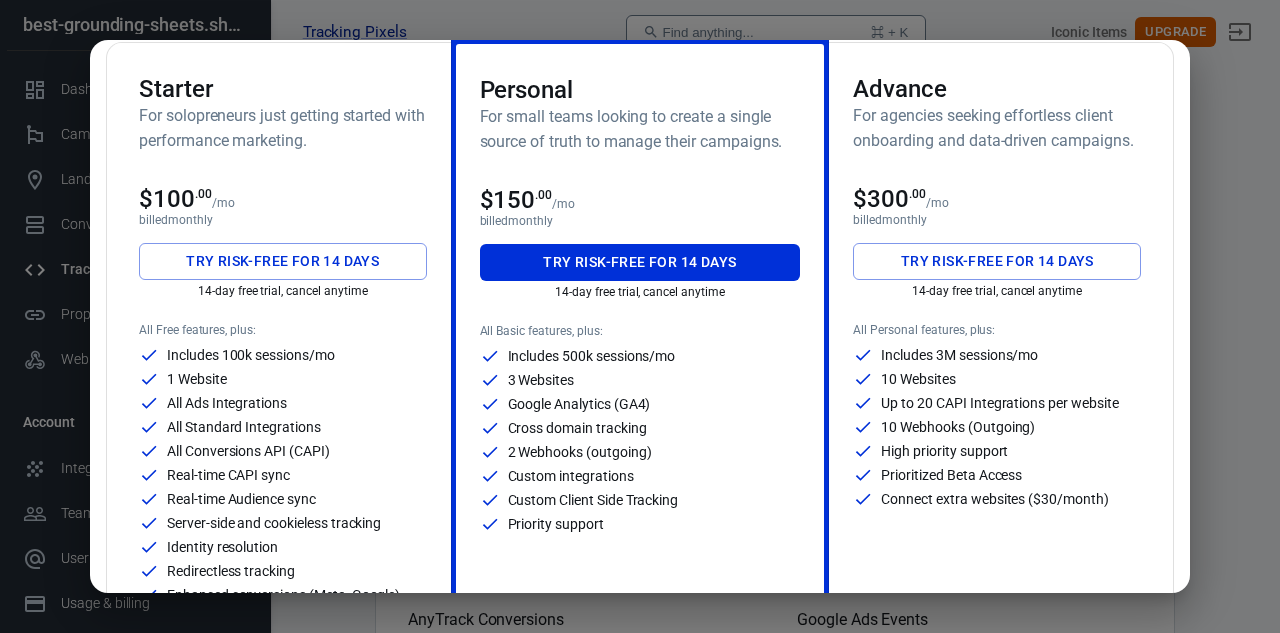 scroll, scrollTop: 131, scrollLeft: 0, axis: vertical 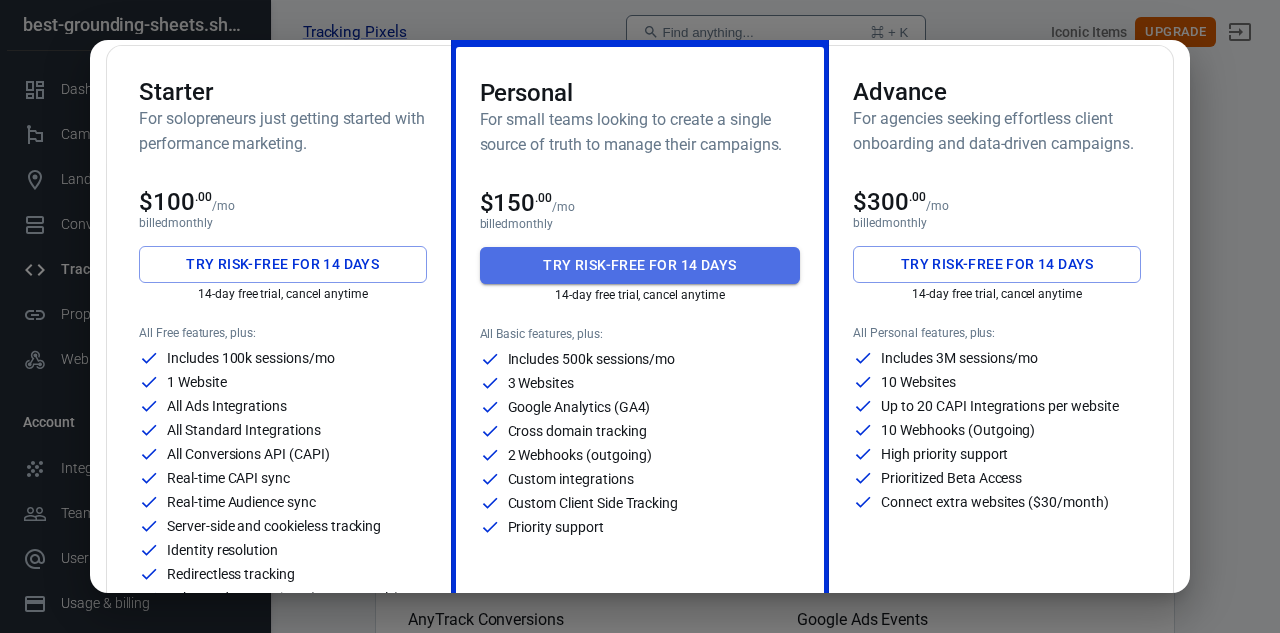 click on "Try risk-free for 14 days" at bounding box center (639, 265) 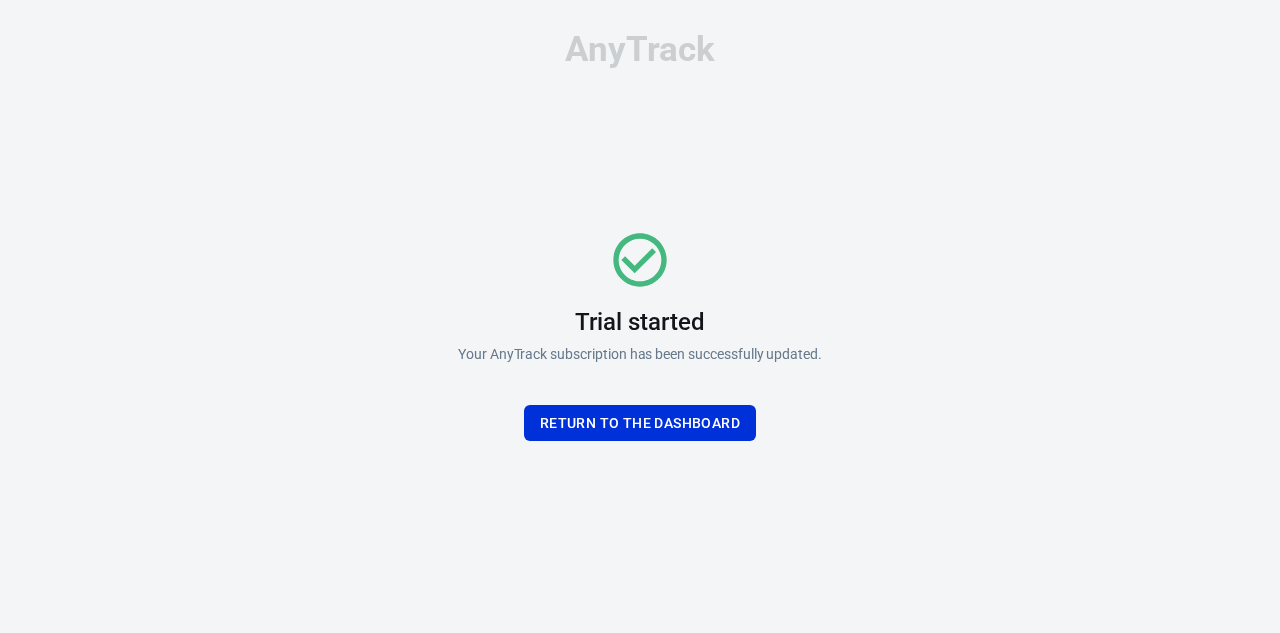 scroll, scrollTop: 0, scrollLeft: 0, axis: both 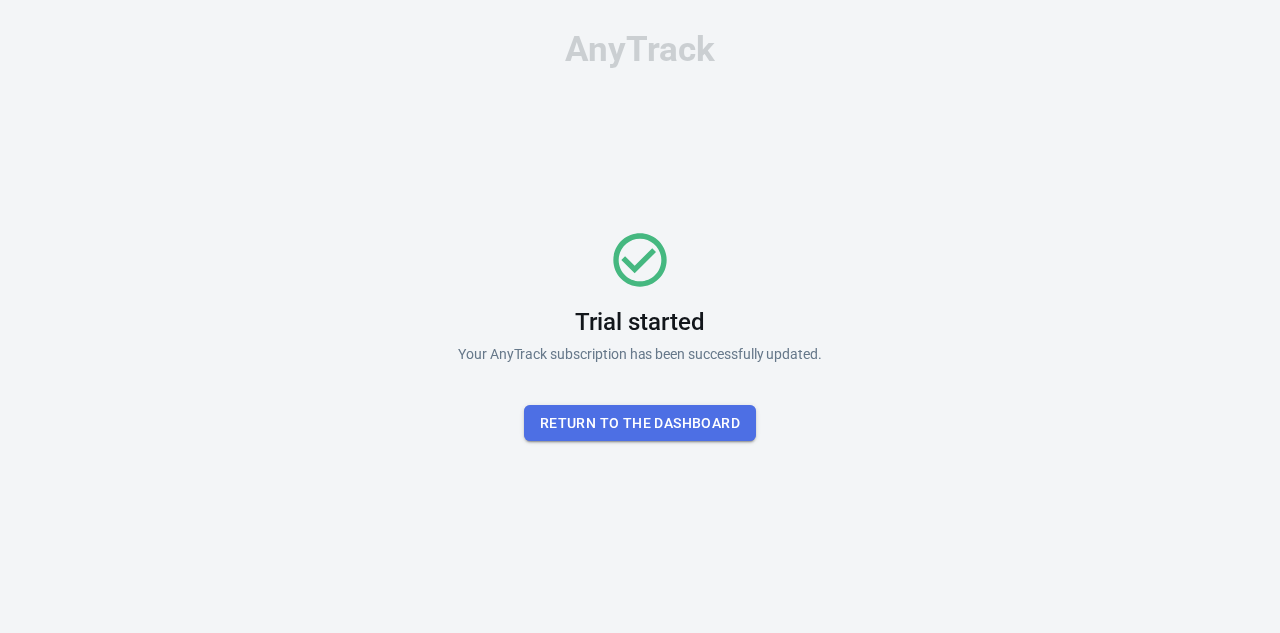 click on "Return To the dashboard" at bounding box center [640, 423] 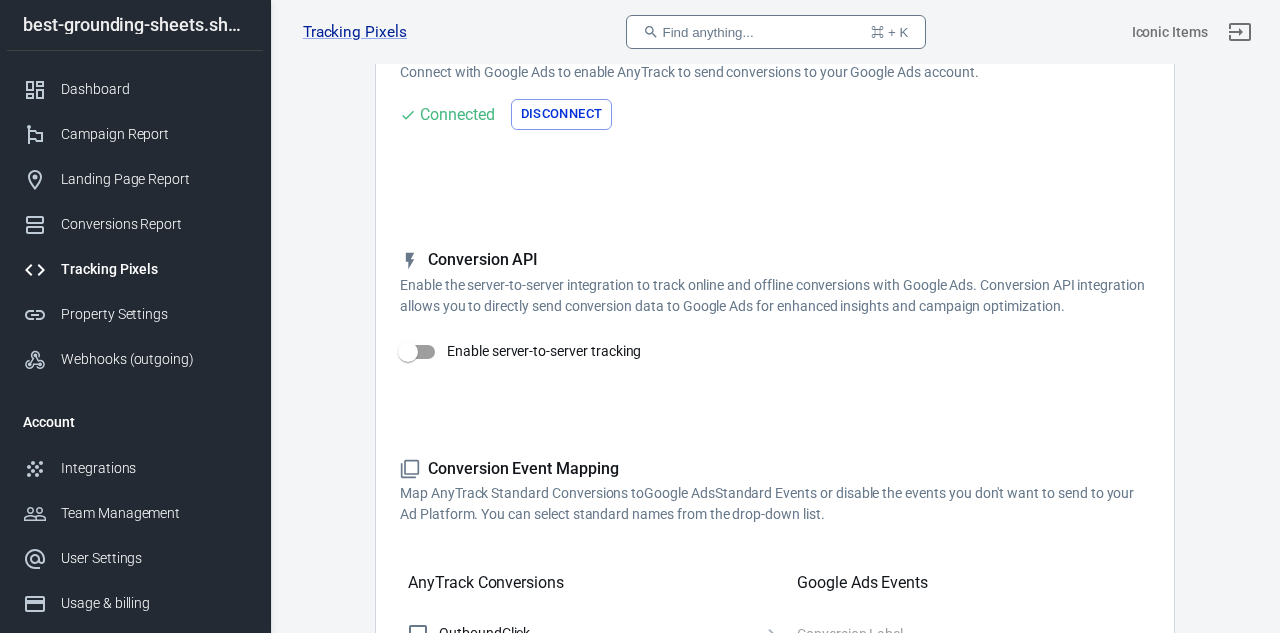 scroll, scrollTop: 219, scrollLeft: 0, axis: vertical 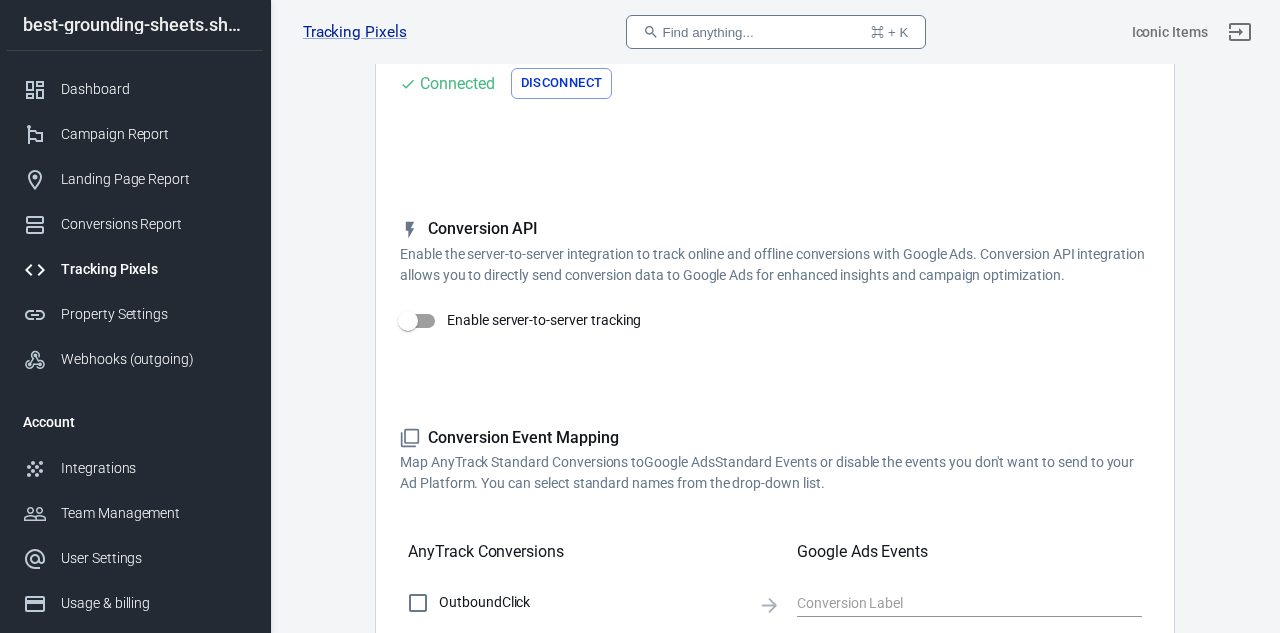 click on "Enable server-to-server tracking" at bounding box center [408, 321] 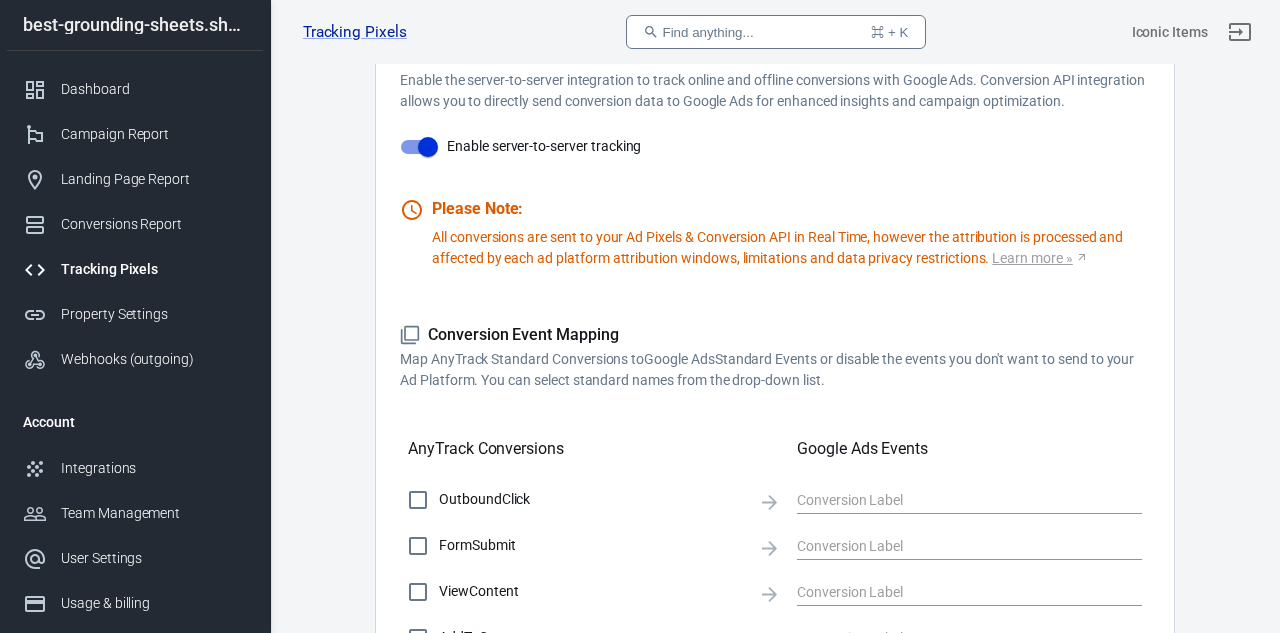 scroll, scrollTop: 0, scrollLeft: 0, axis: both 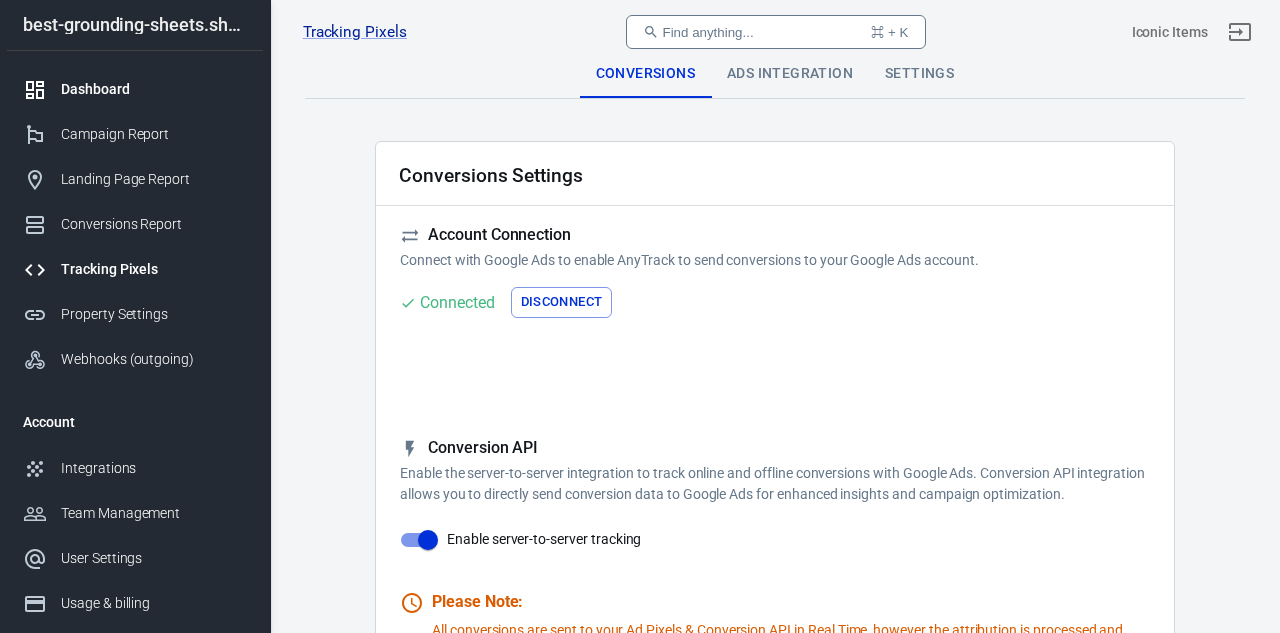 click on "Dashboard" at bounding box center (154, 89) 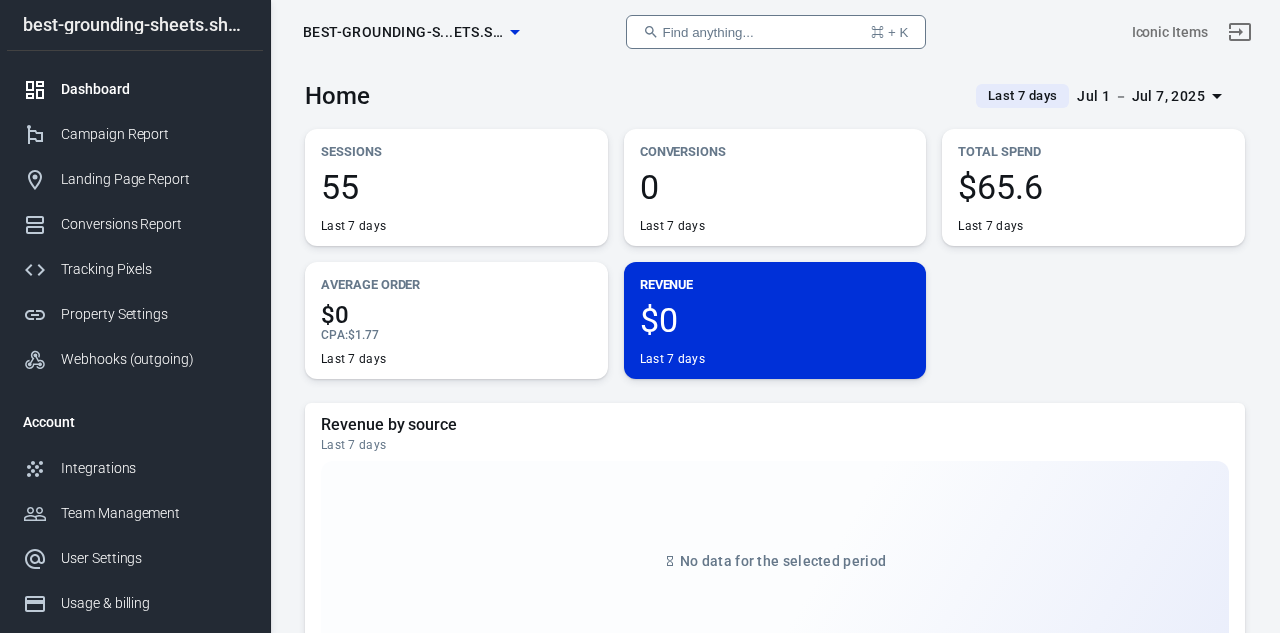 click on "Last 7 days" at bounding box center [456, 226] 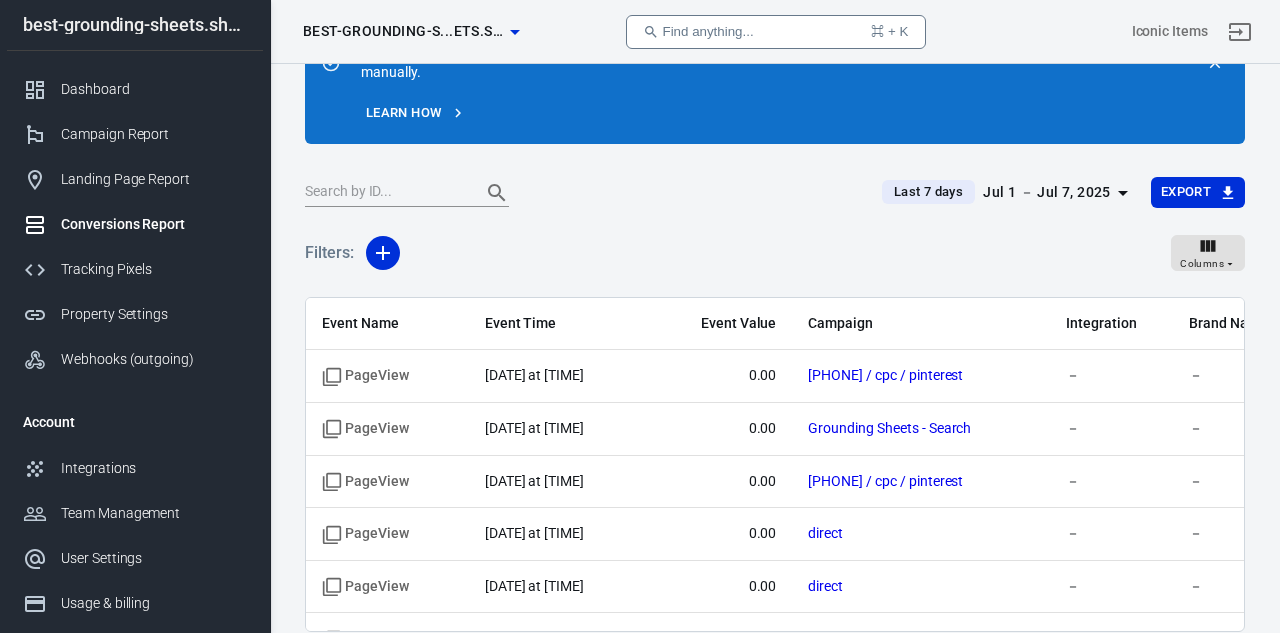scroll, scrollTop: 100, scrollLeft: 0, axis: vertical 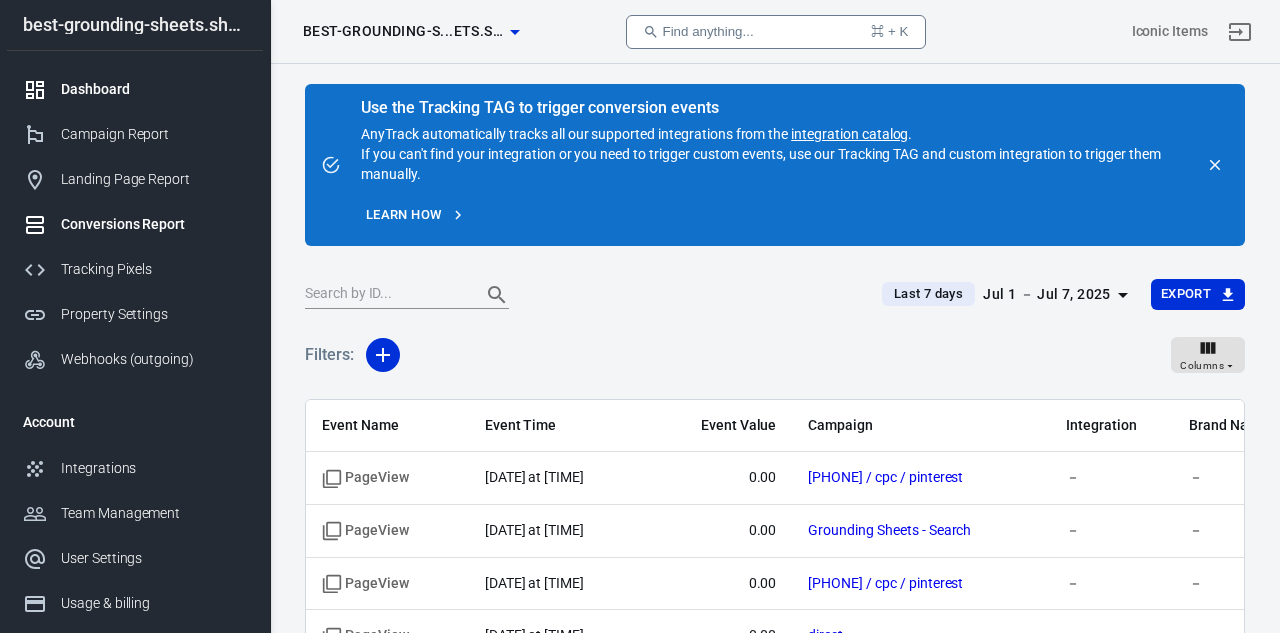 click on "Dashboard" at bounding box center [154, 89] 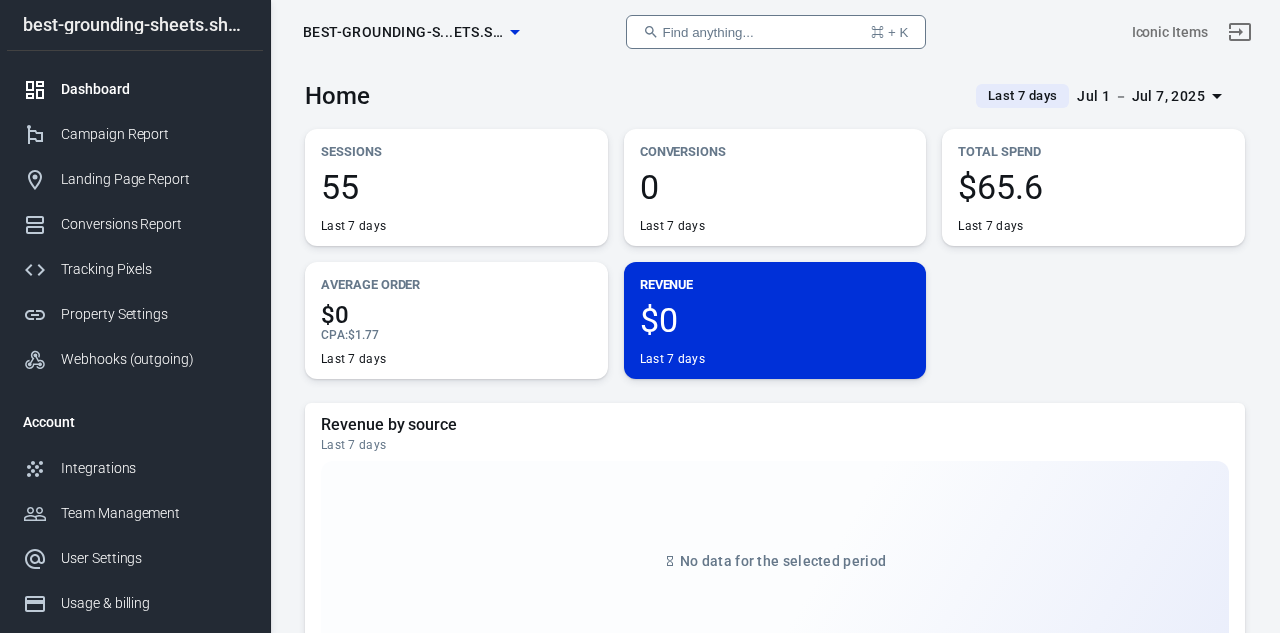 click at bounding box center [515, 32] 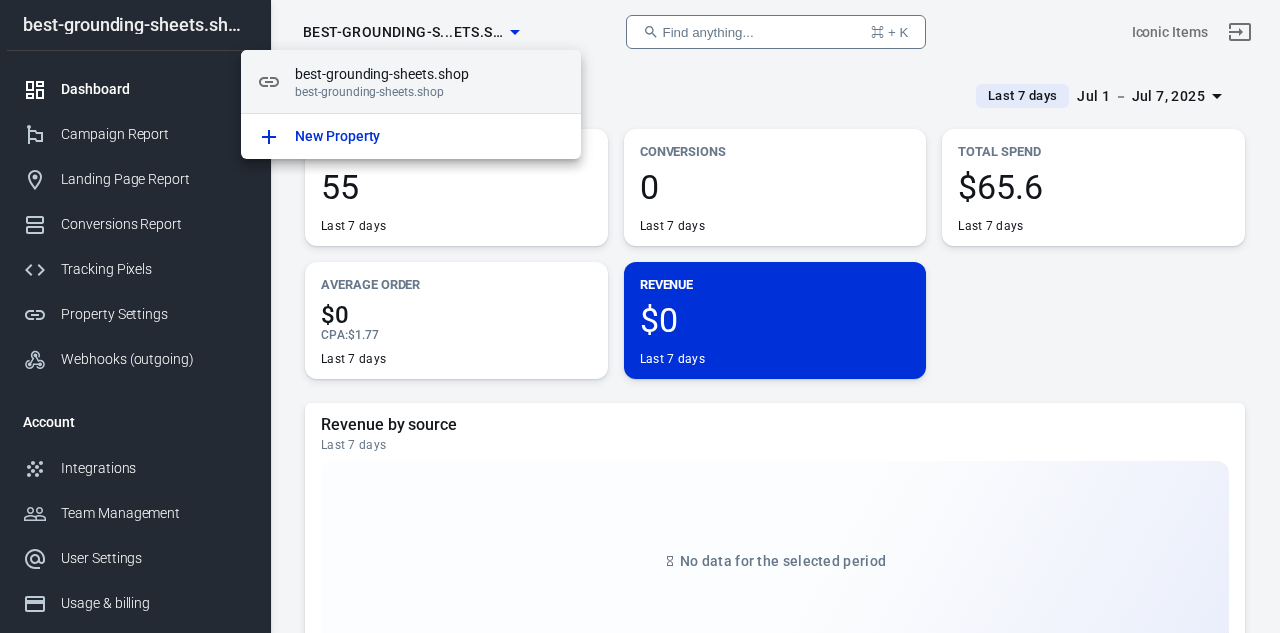click on "best-grounding-sheets.shop" at bounding box center [430, 92] 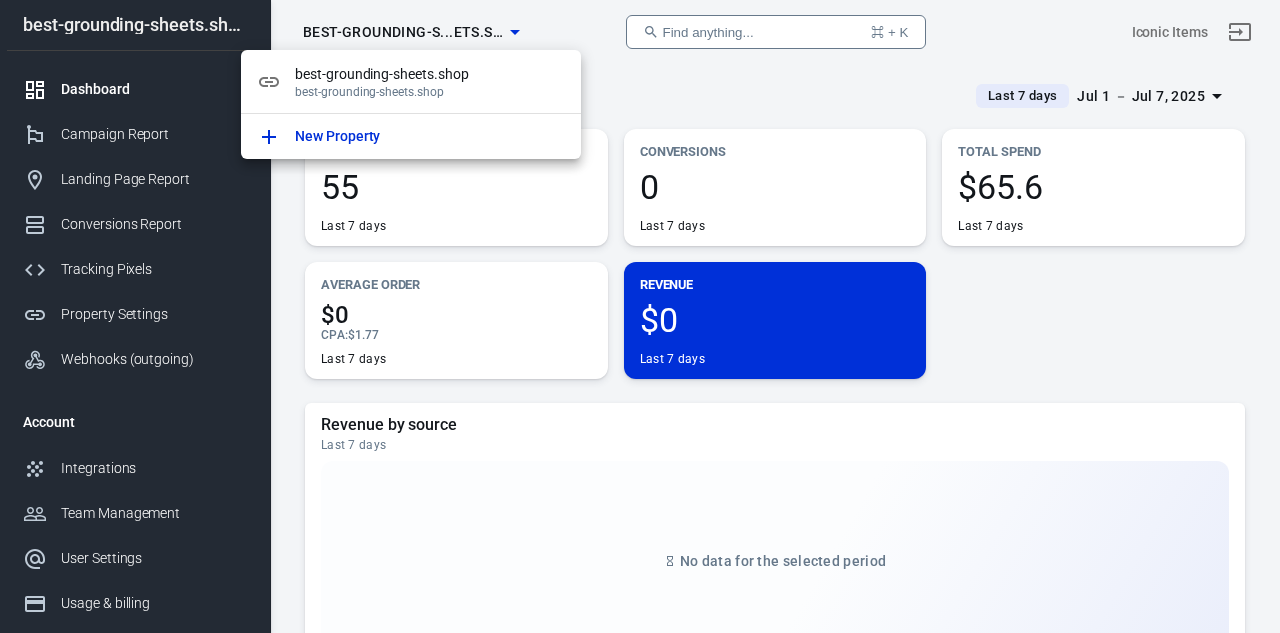 click at bounding box center (640, 316) 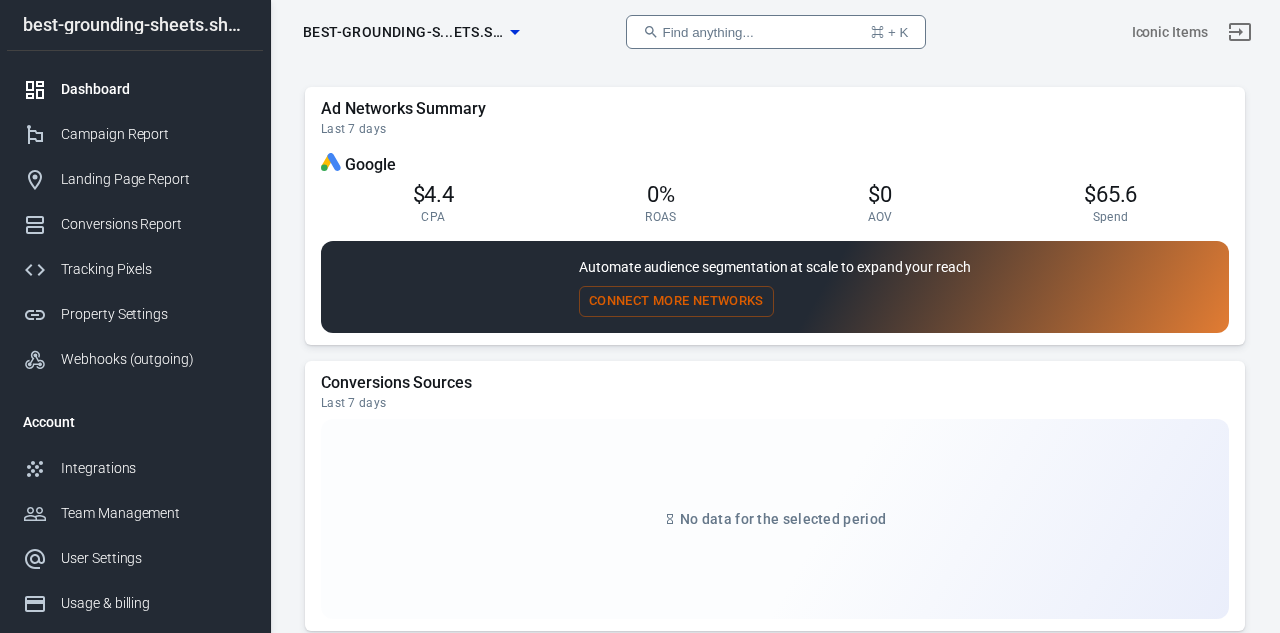 scroll, scrollTop: 1756, scrollLeft: 0, axis: vertical 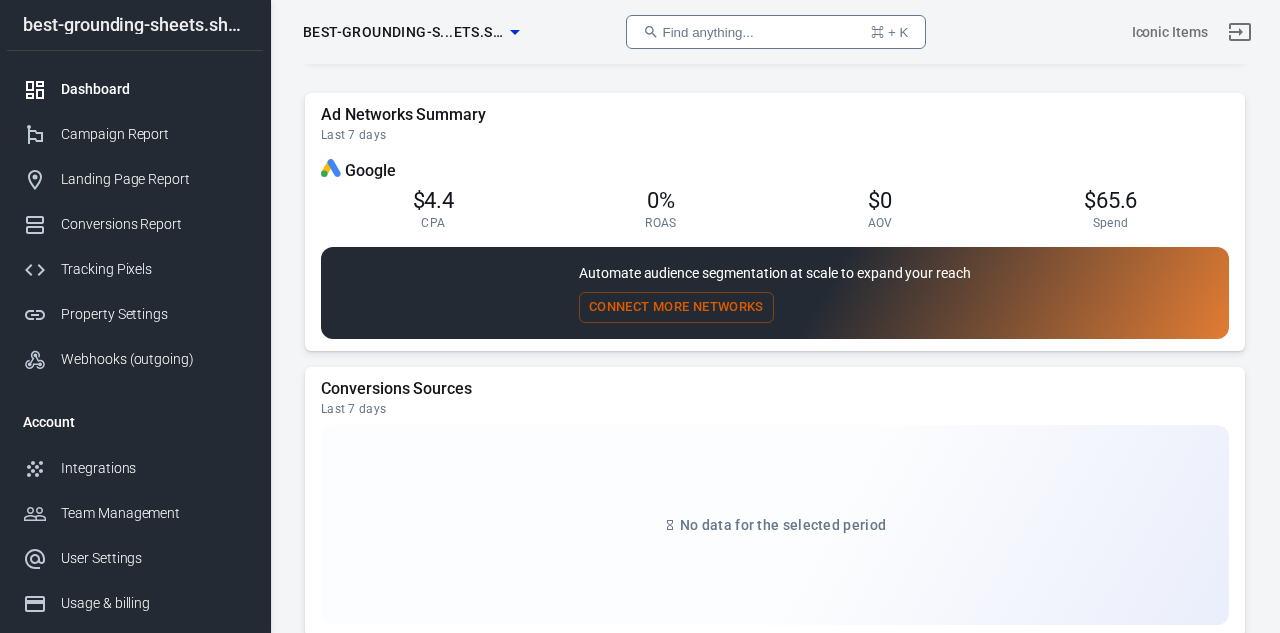 click on "$0" at bounding box center (434, 200) 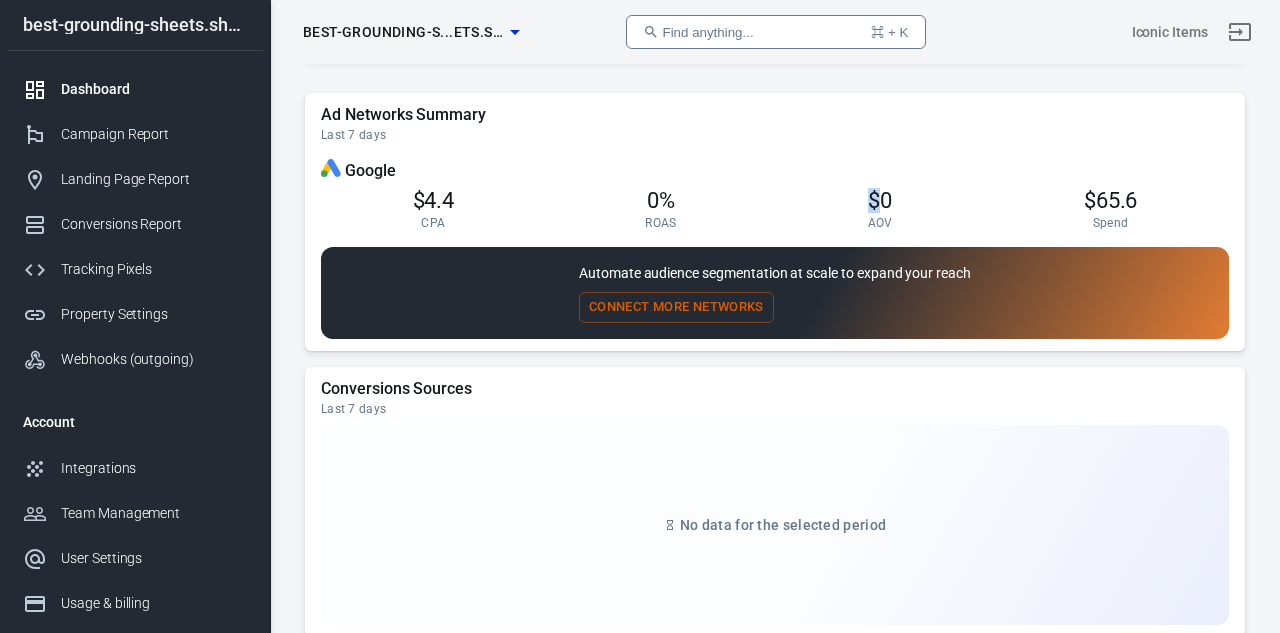 click on "$0" at bounding box center [434, 200] 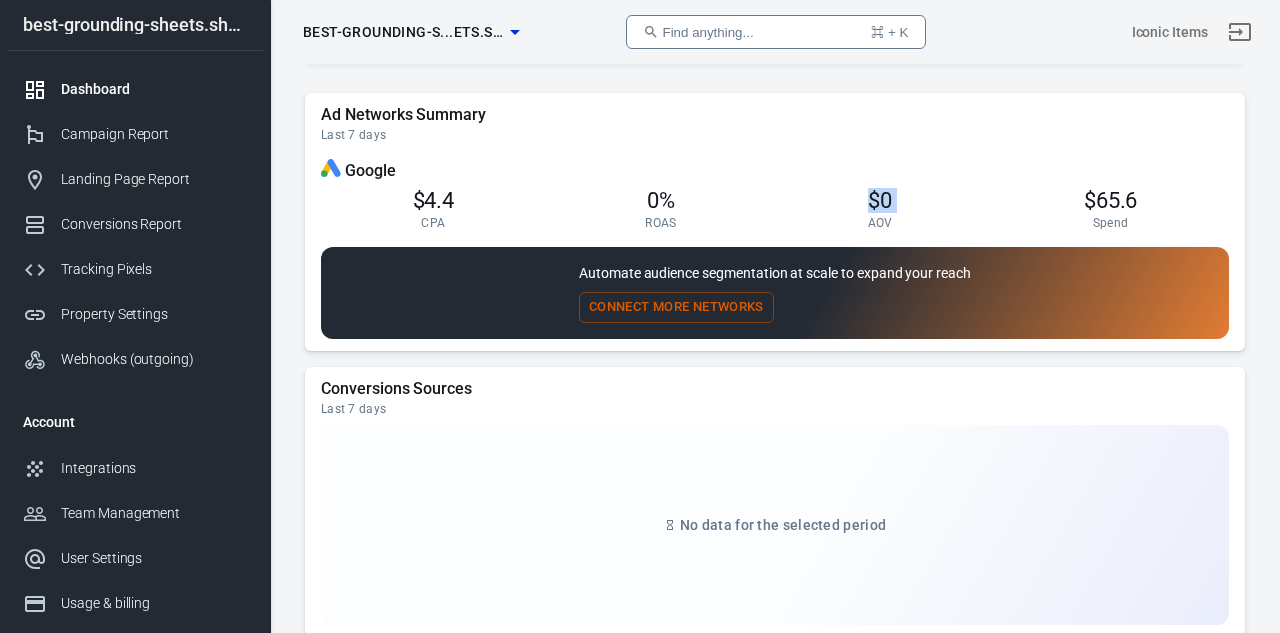 click on "$0" at bounding box center [434, 200] 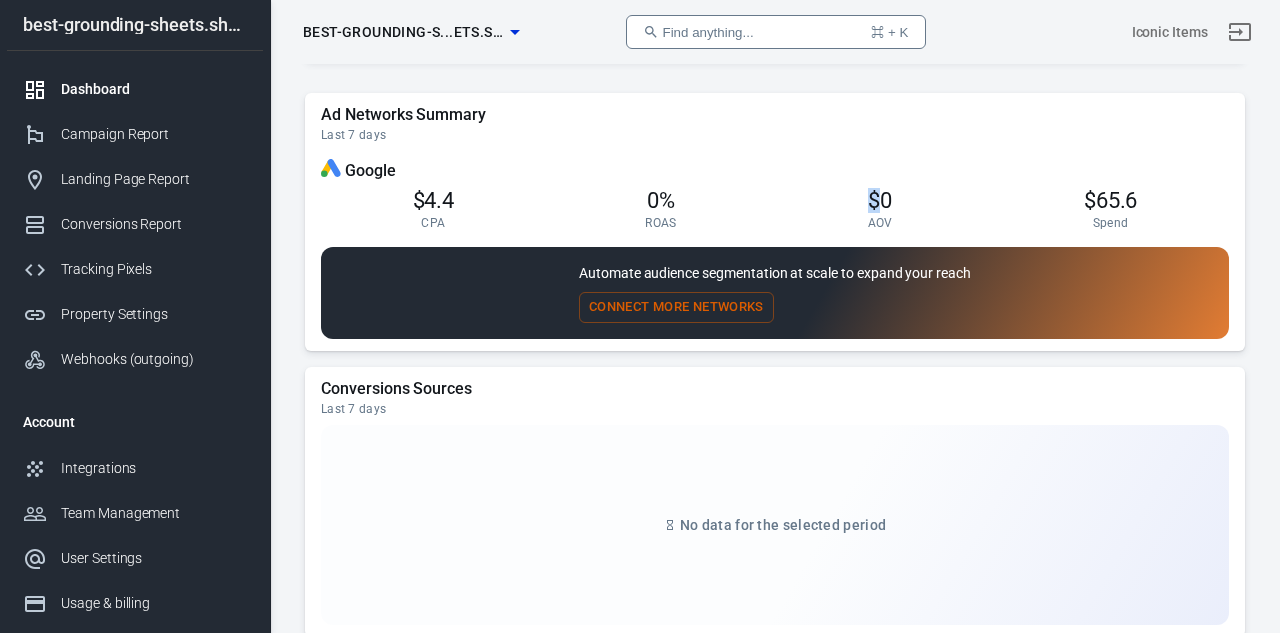 click on "$0" at bounding box center (434, 200) 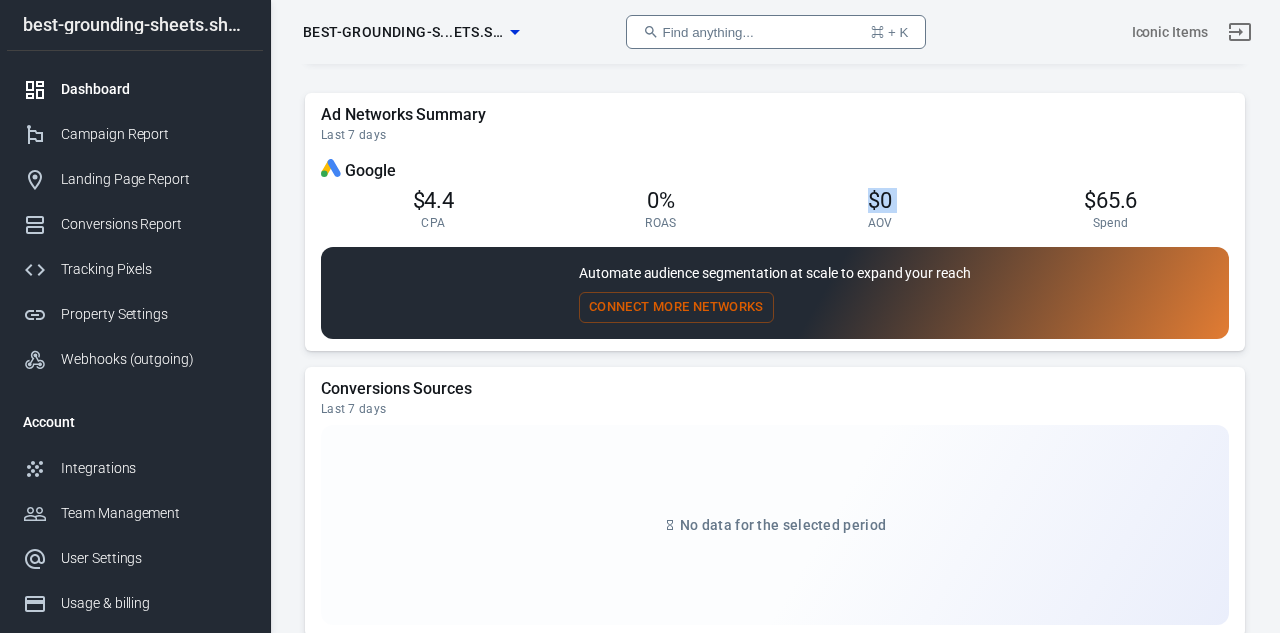 click on "$0" at bounding box center (434, 200) 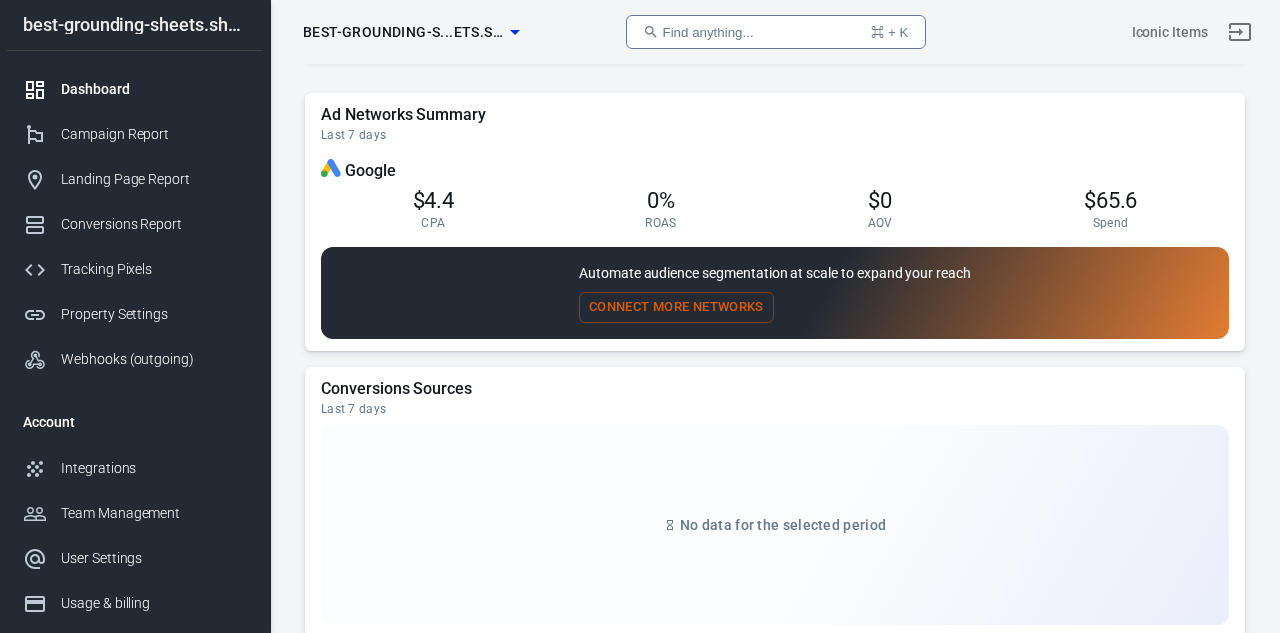 click on "$0" at bounding box center (434, 200) 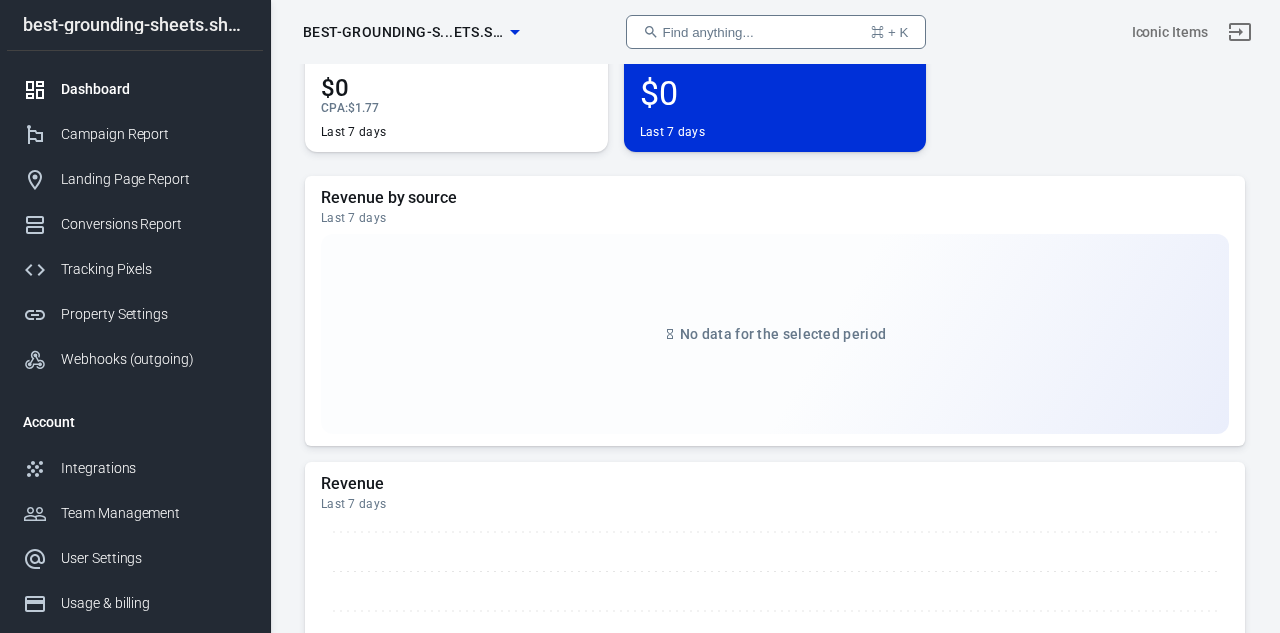 scroll, scrollTop: 0, scrollLeft: 0, axis: both 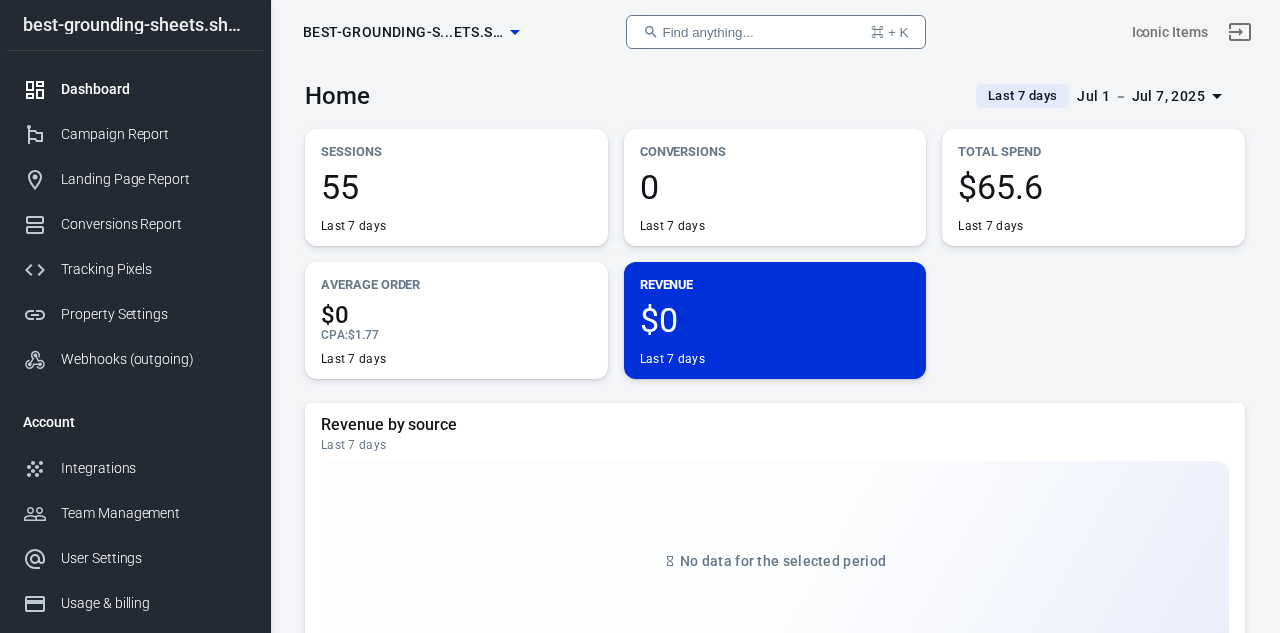click on "55" at bounding box center (456, 187) 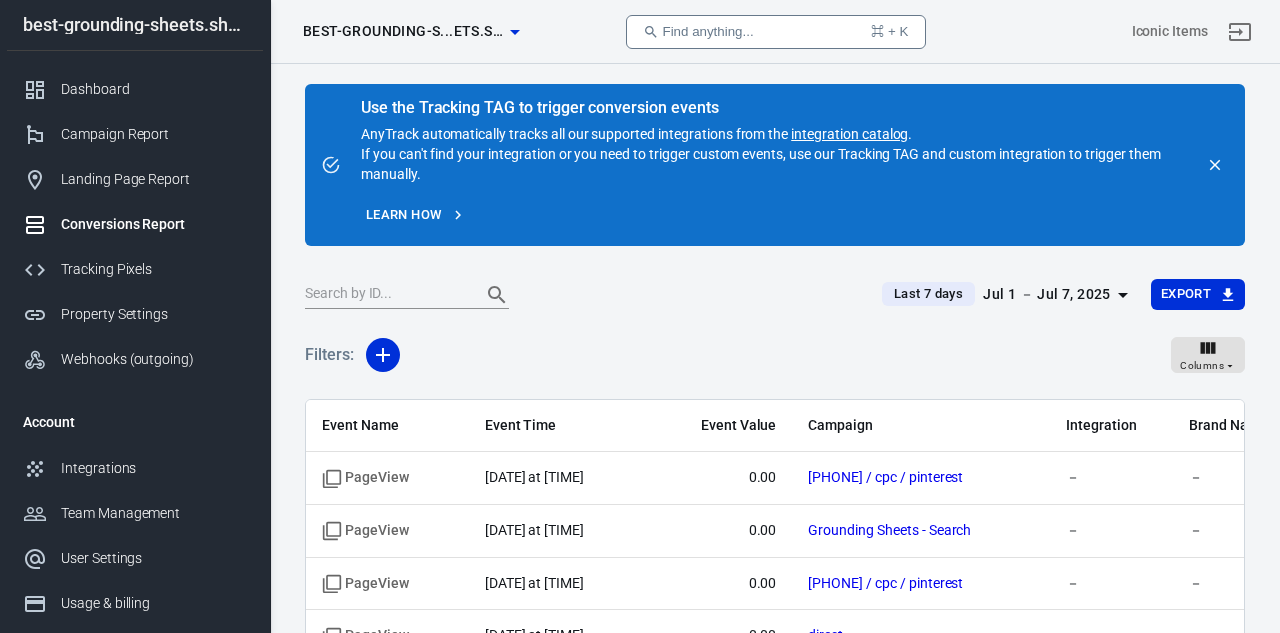 click at bounding box center (1215, 165) 